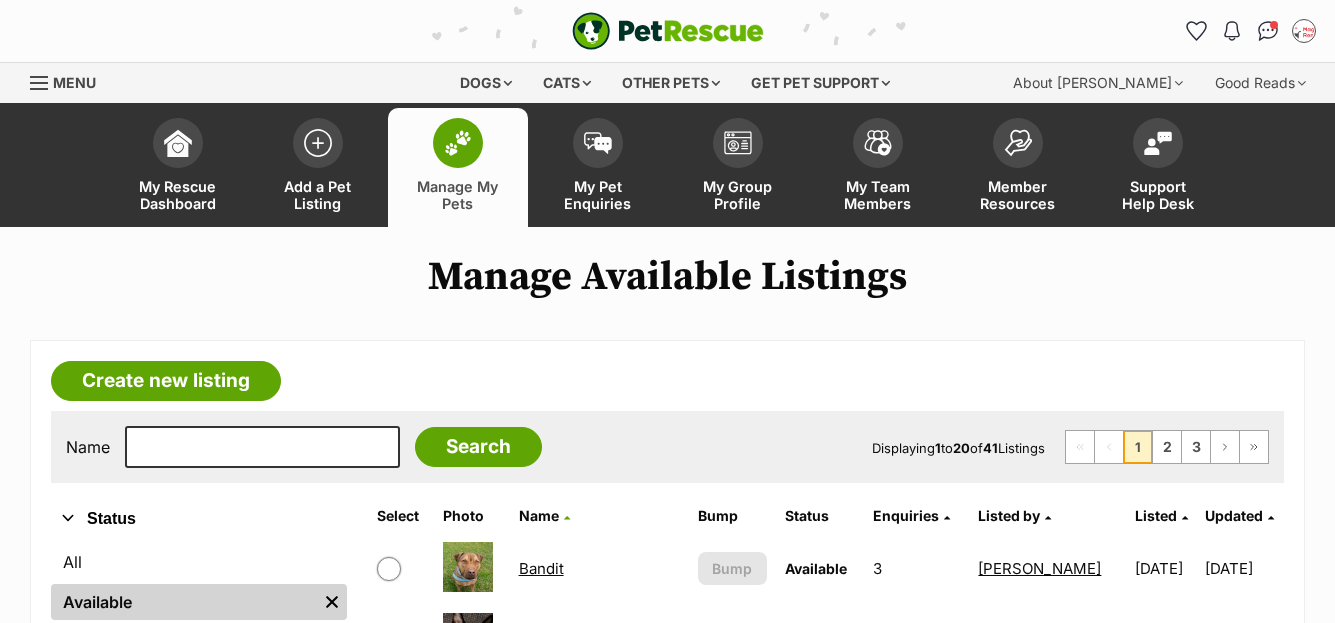scroll, scrollTop: 545, scrollLeft: 0, axis: vertical 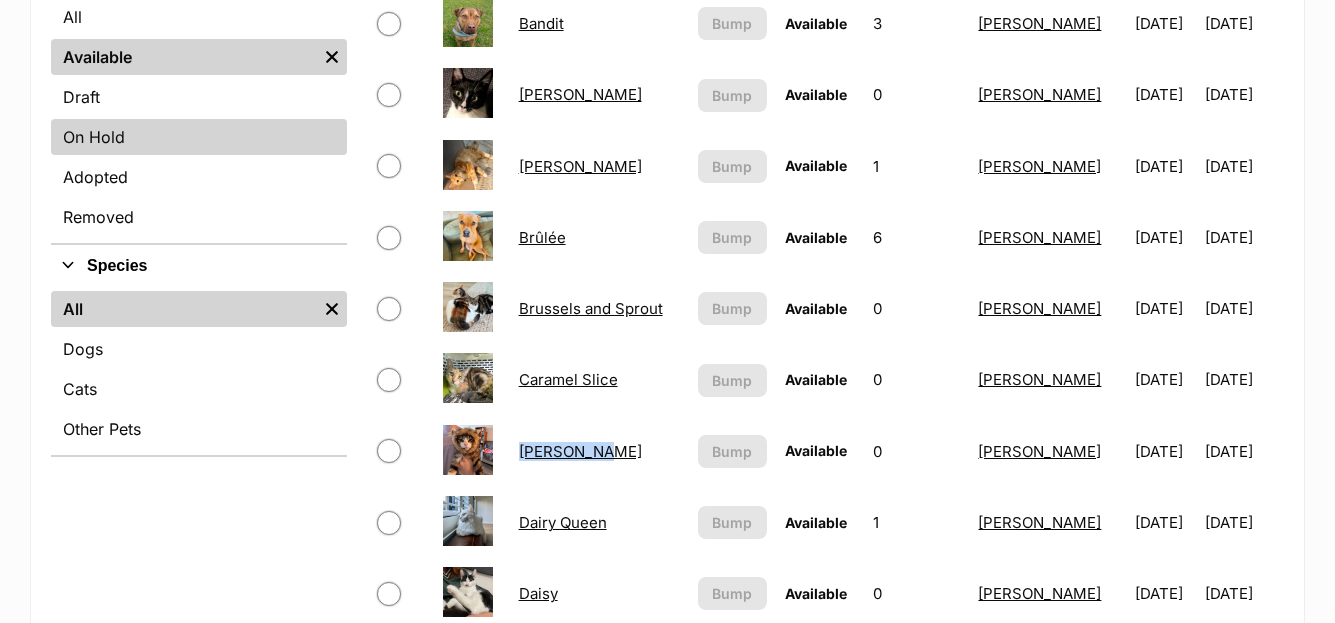 click on "On Hold" at bounding box center (199, 137) 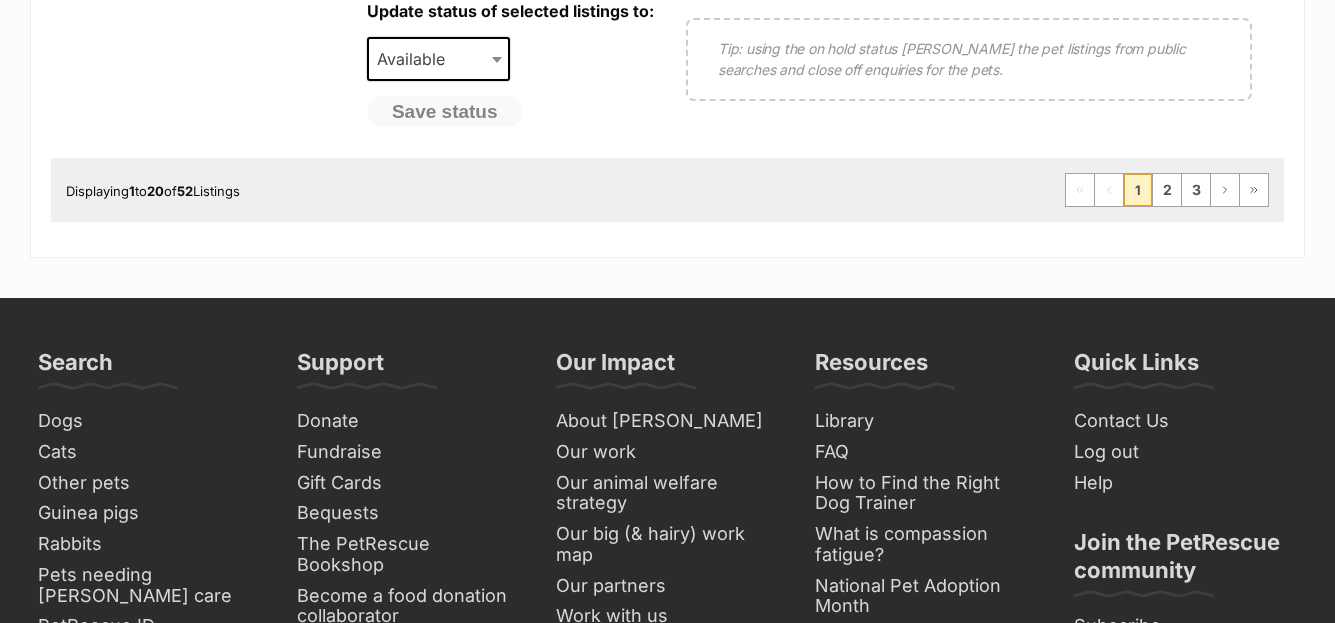 scroll, scrollTop: 1455, scrollLeft: 0, axis: vertical 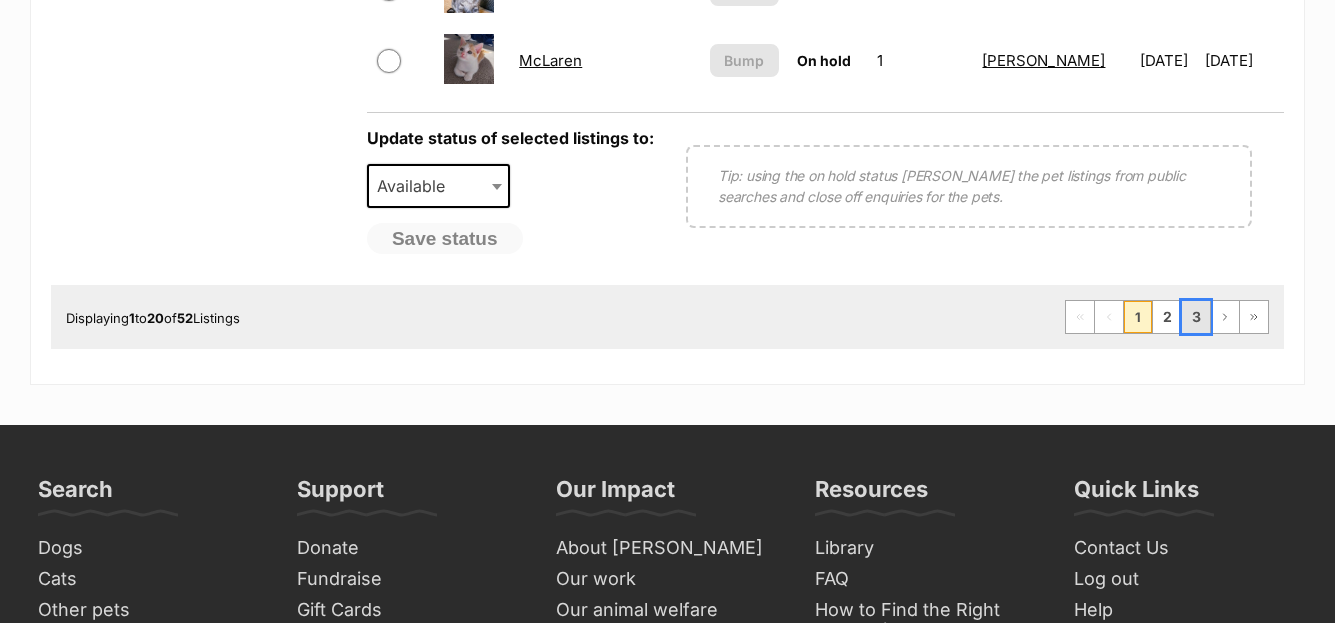 click on "3" at bounding box center (1196, 317) 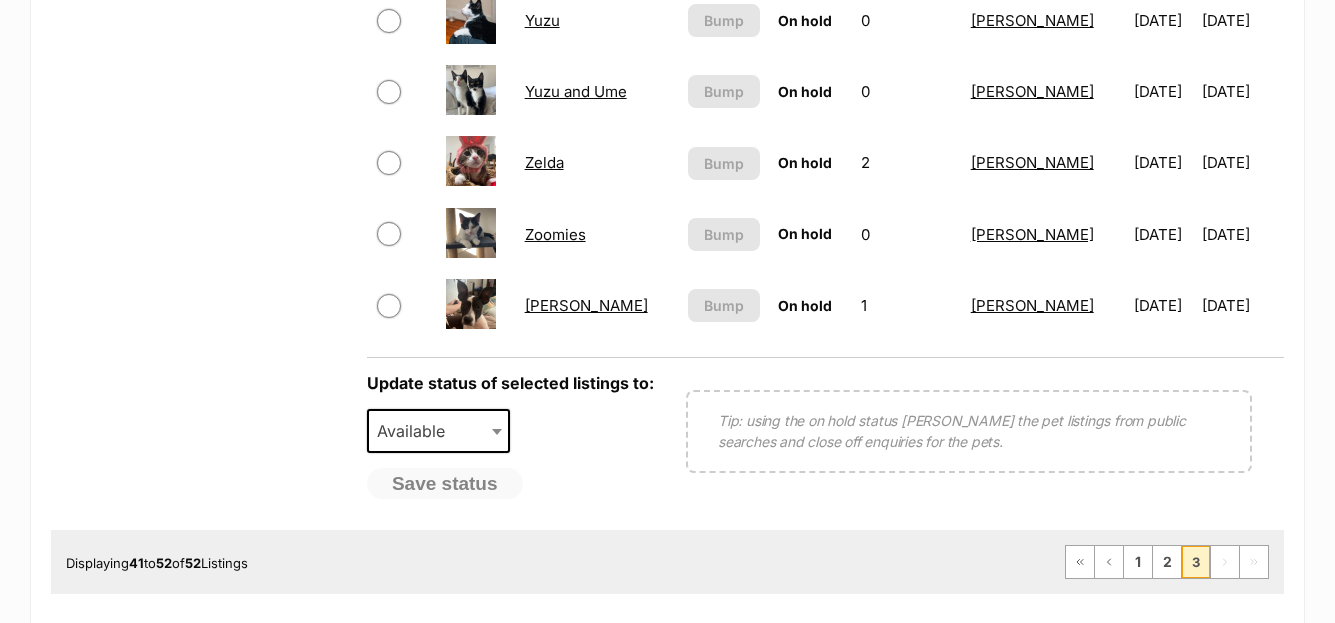 scroll, scrollTop: 0, scrollLeft: 0, axis: both 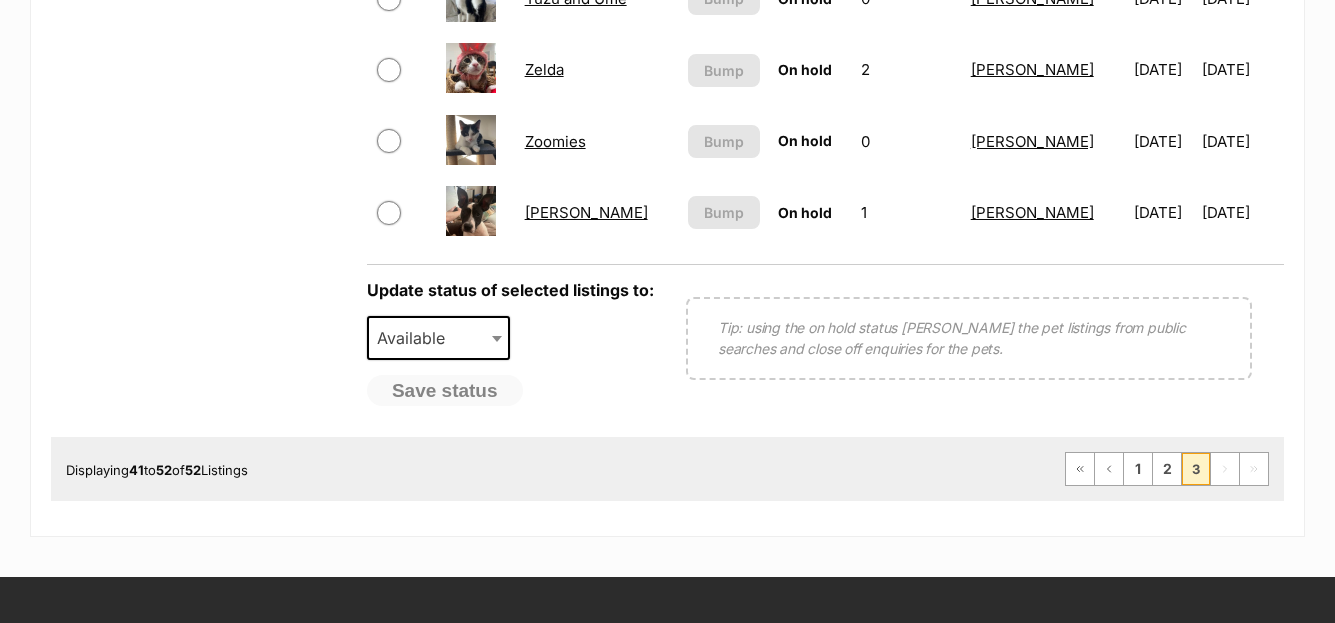 click on "Zoomies" at bounding box center (555, 141) 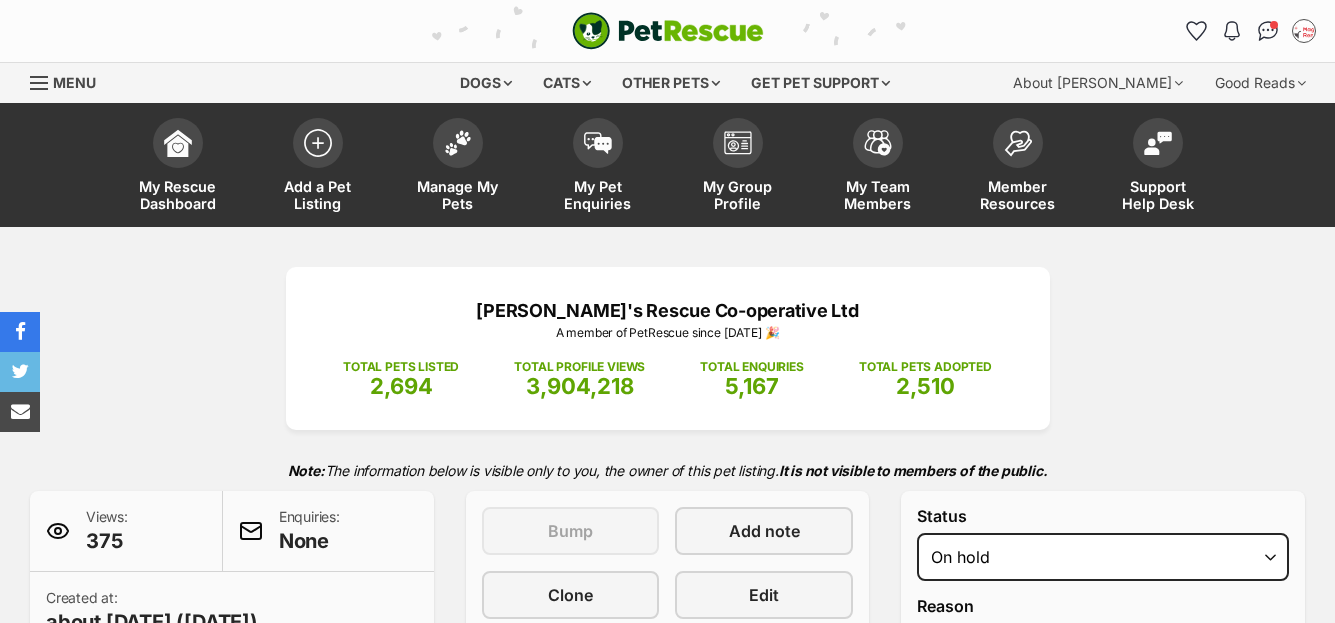 select on "adoption_pending" 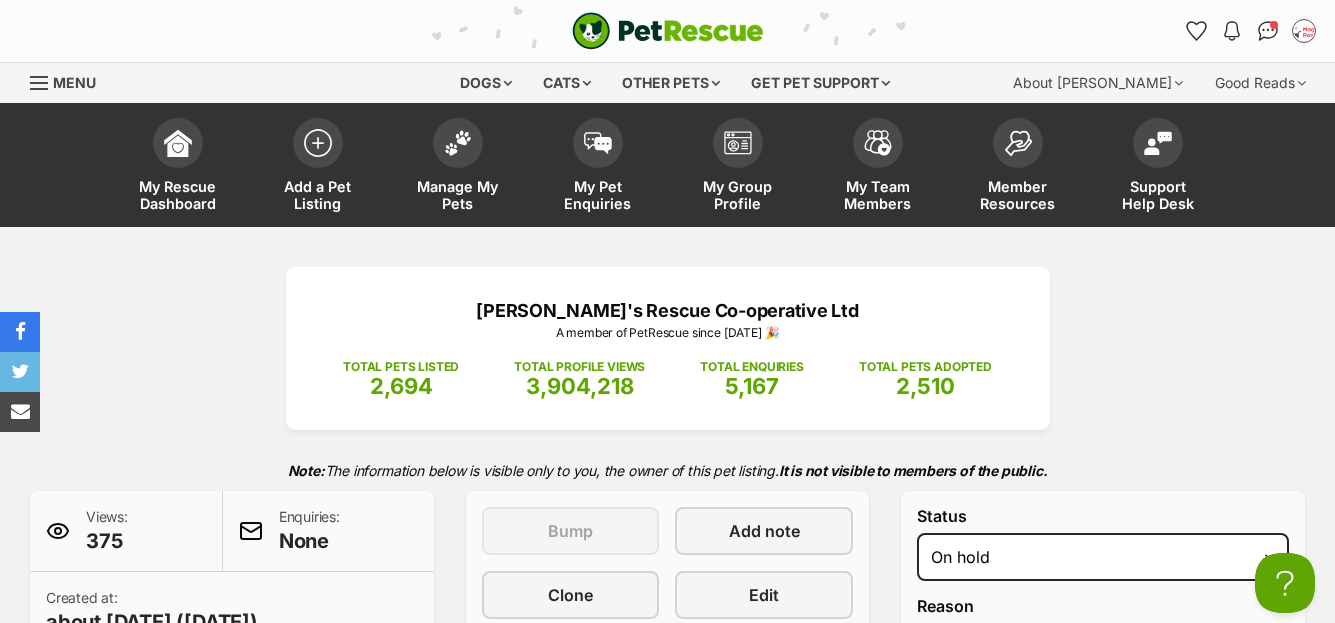 scroll, scrollTop: 0, scrollLeft: 0, axis: both 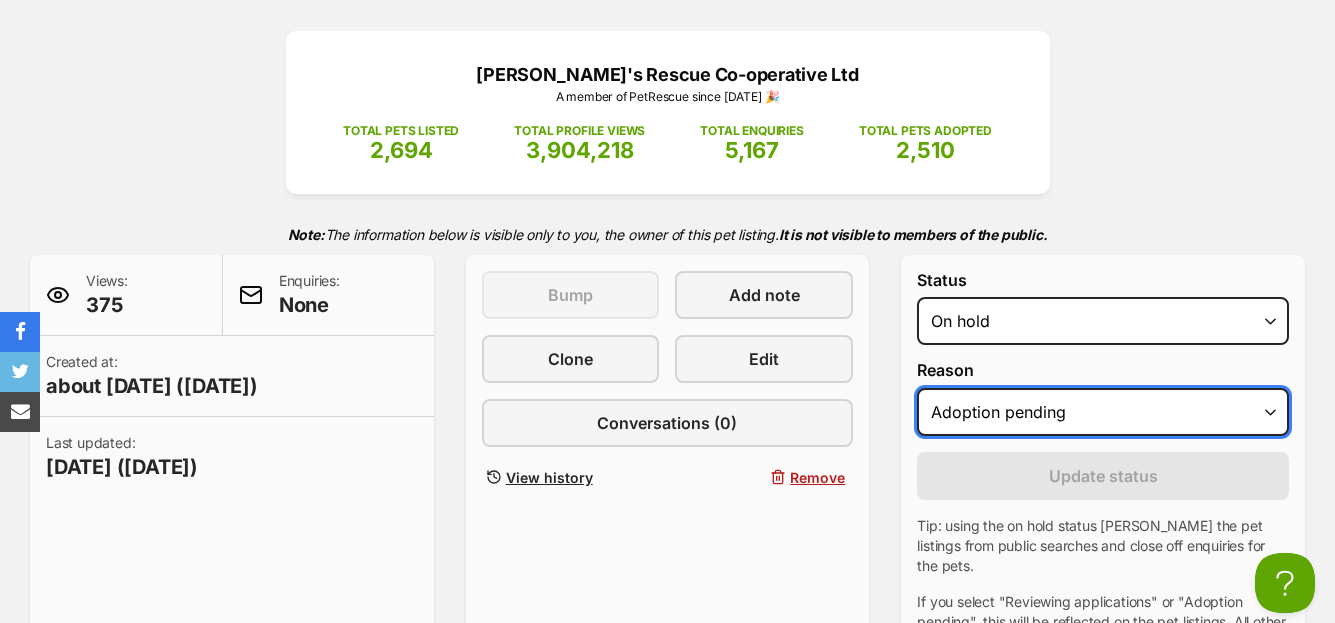 click on "Please select a reason
Medical reasons
Reviewing applications
Adoption pending
Other" at bounding box center (1103, 412) 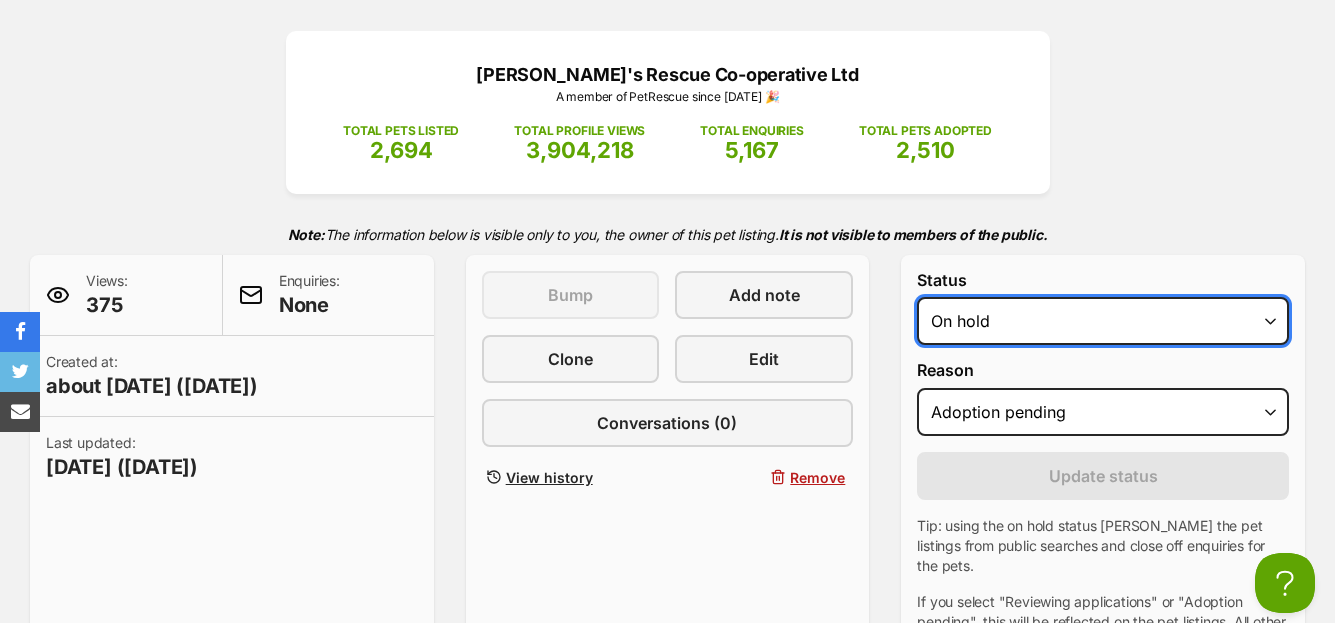 click on "Draft
Available
On hold
Adopted" at bounding box center (1103, 321) 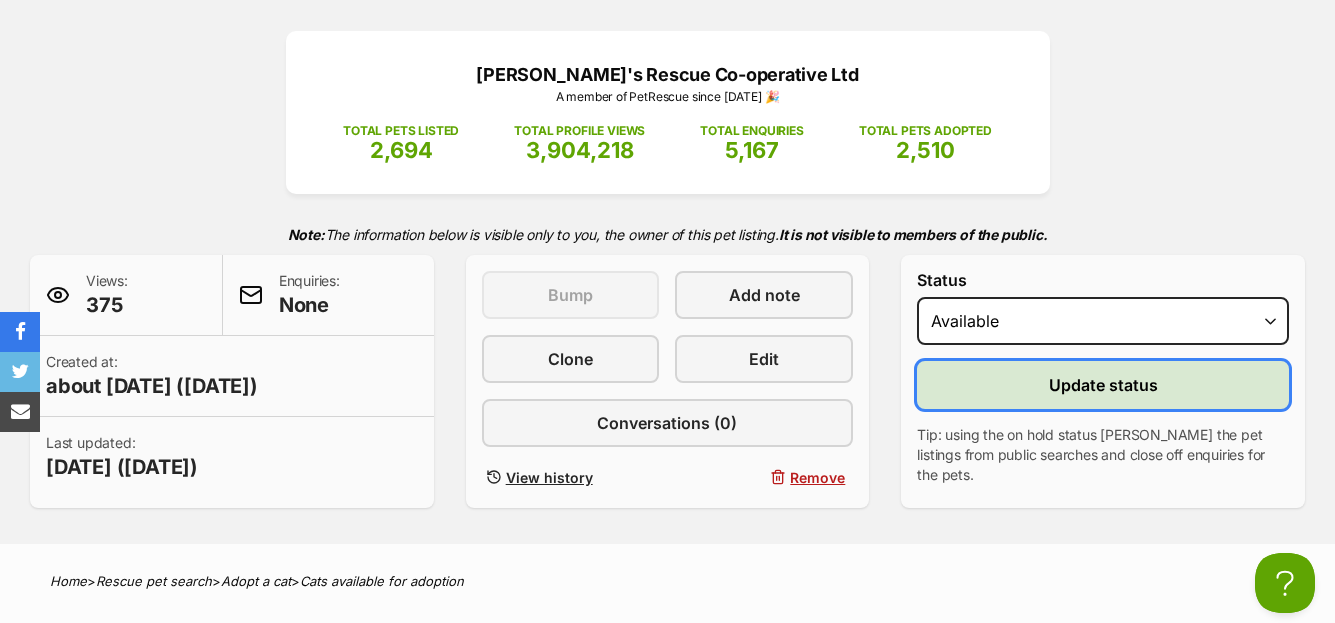 click on "Update status" at bounding box center (1103, 385) 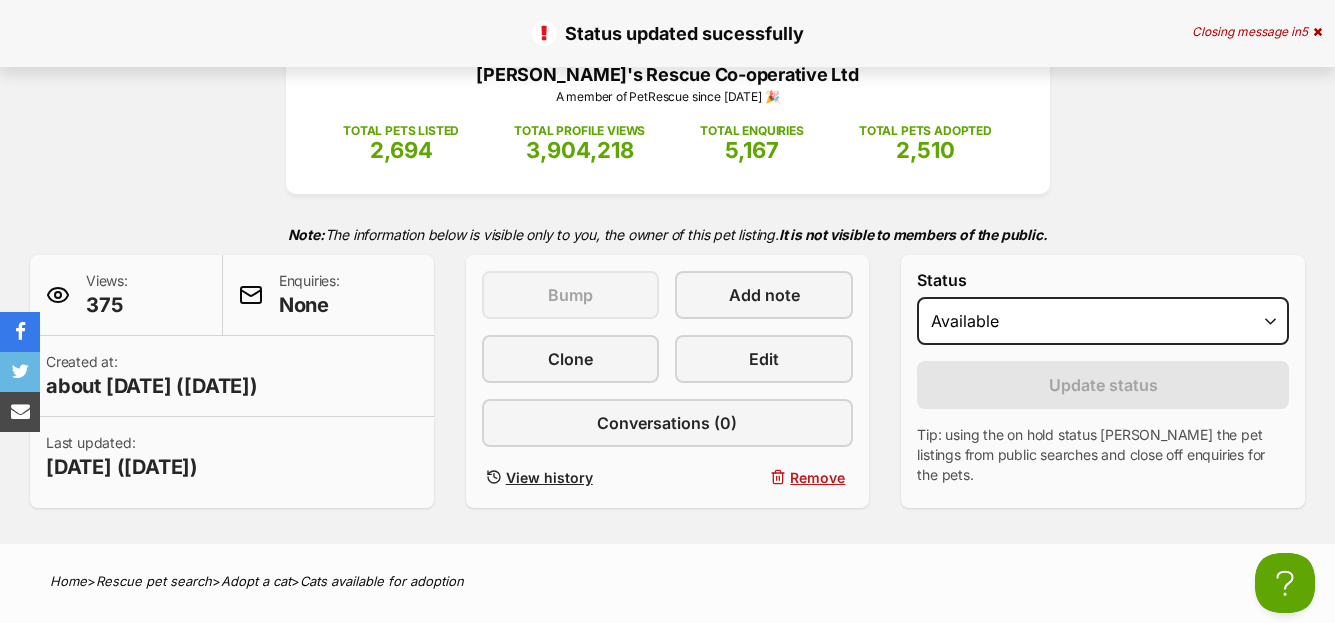 scroll, scrollTop: 0, scrollLeft: 0, axis: both 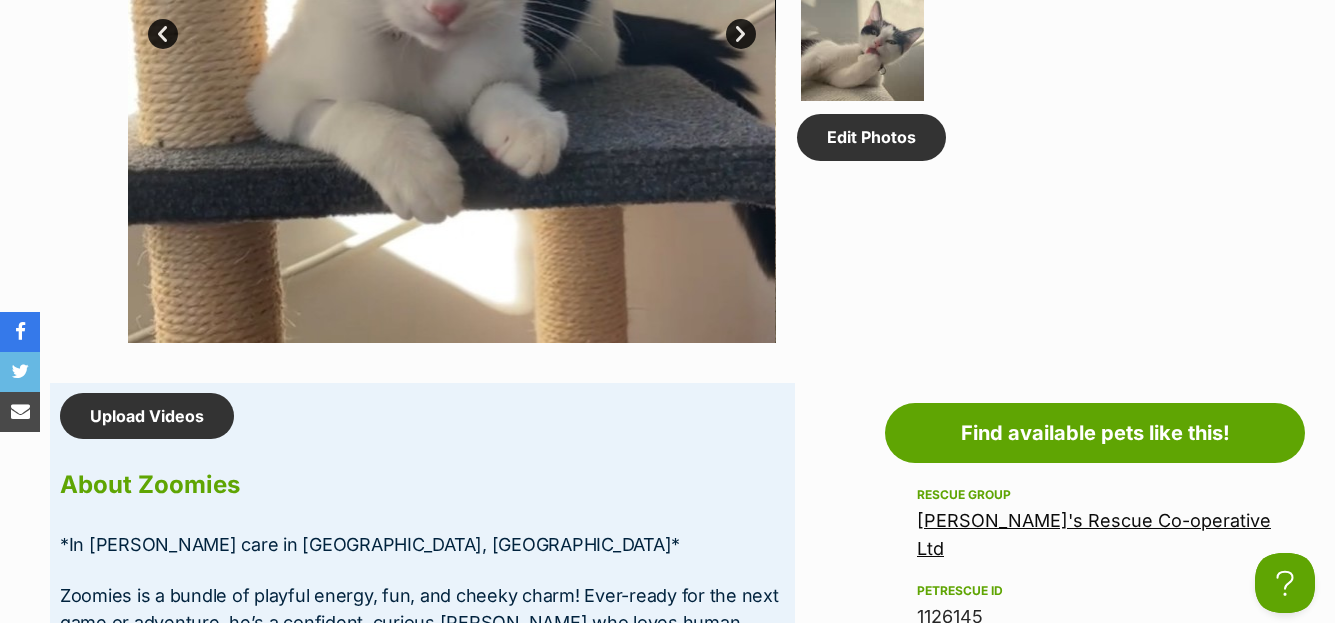 click on "About Zoomies" at bounding box center [422, 485] 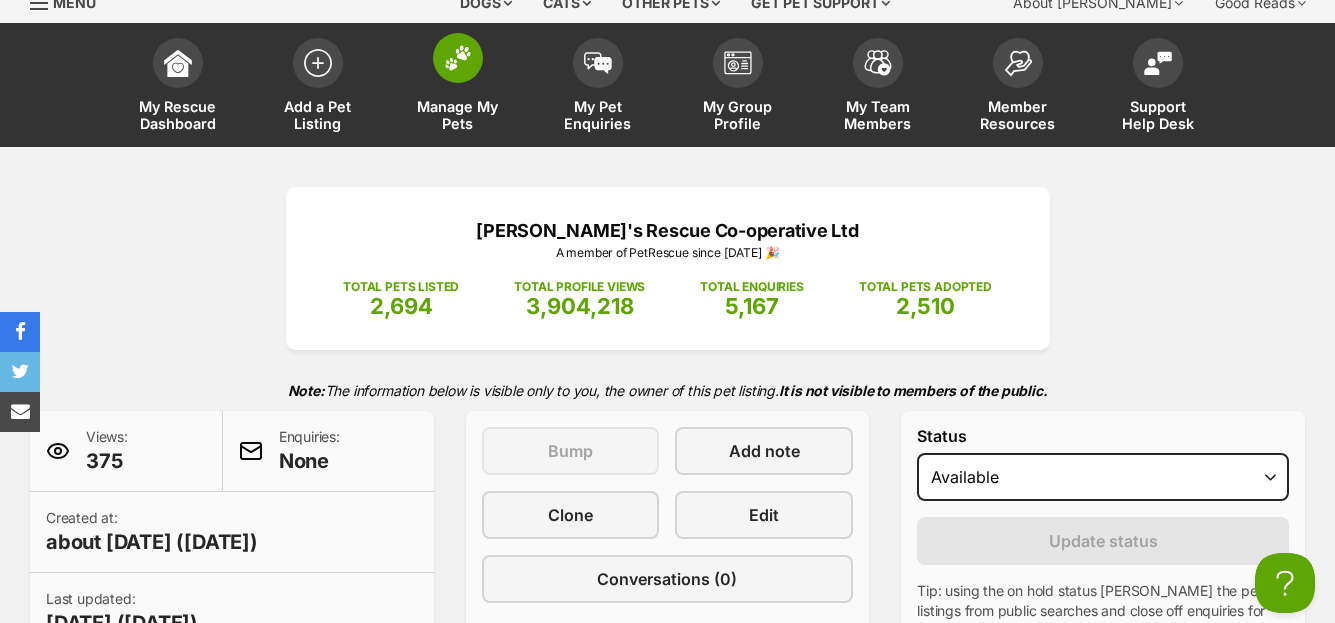scroll, scrollTop: 76, scrollLeft: 0, axis: vertical 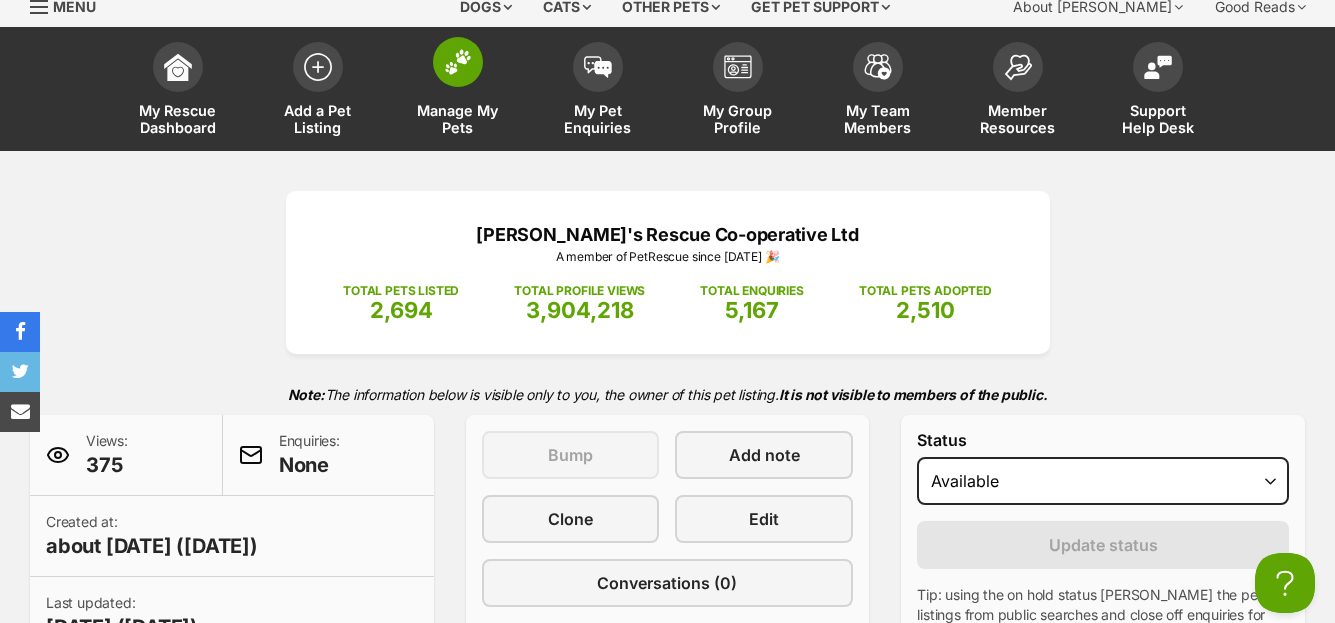 click at bounding box center (458, 62) 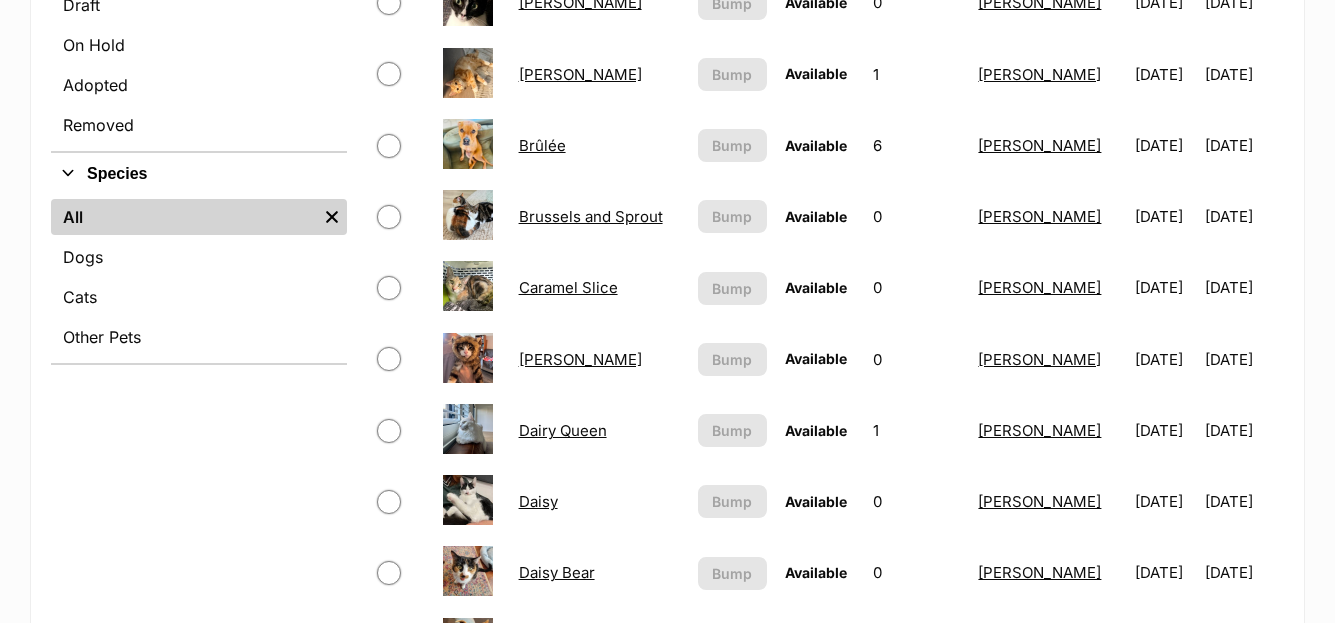 scroll, scrollTop: 637, scrollLeft: 0, axis: vertical 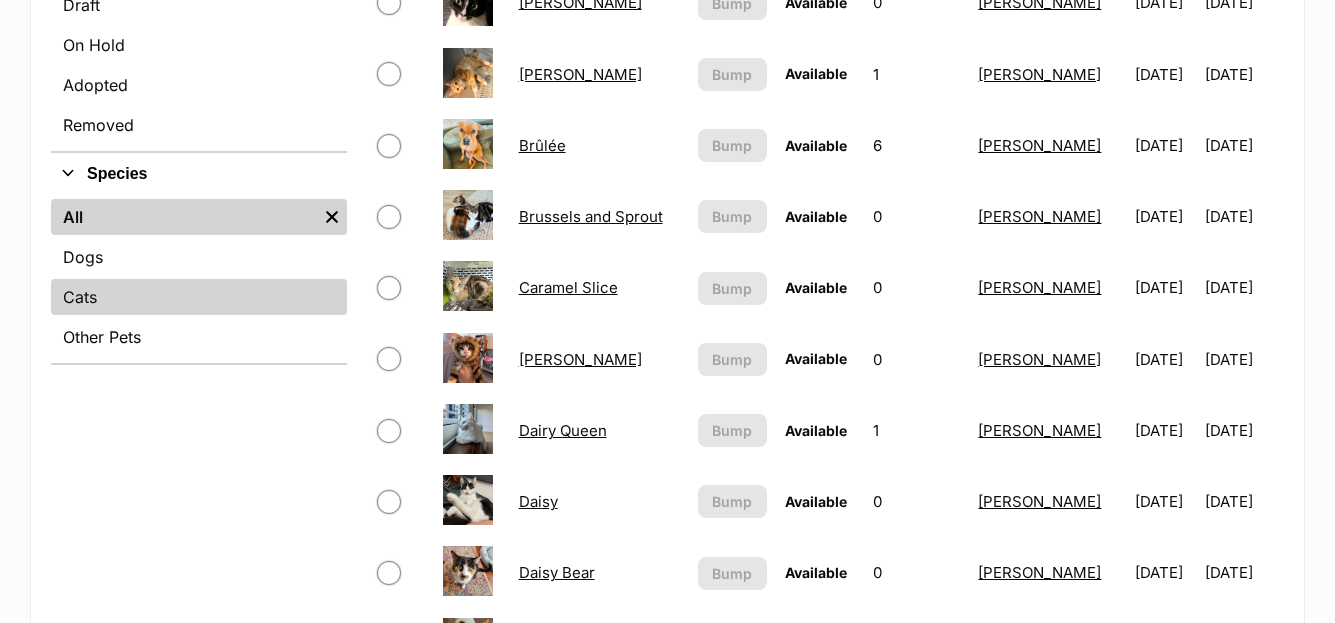 click on "Cats" at bounding box center (199, 297) 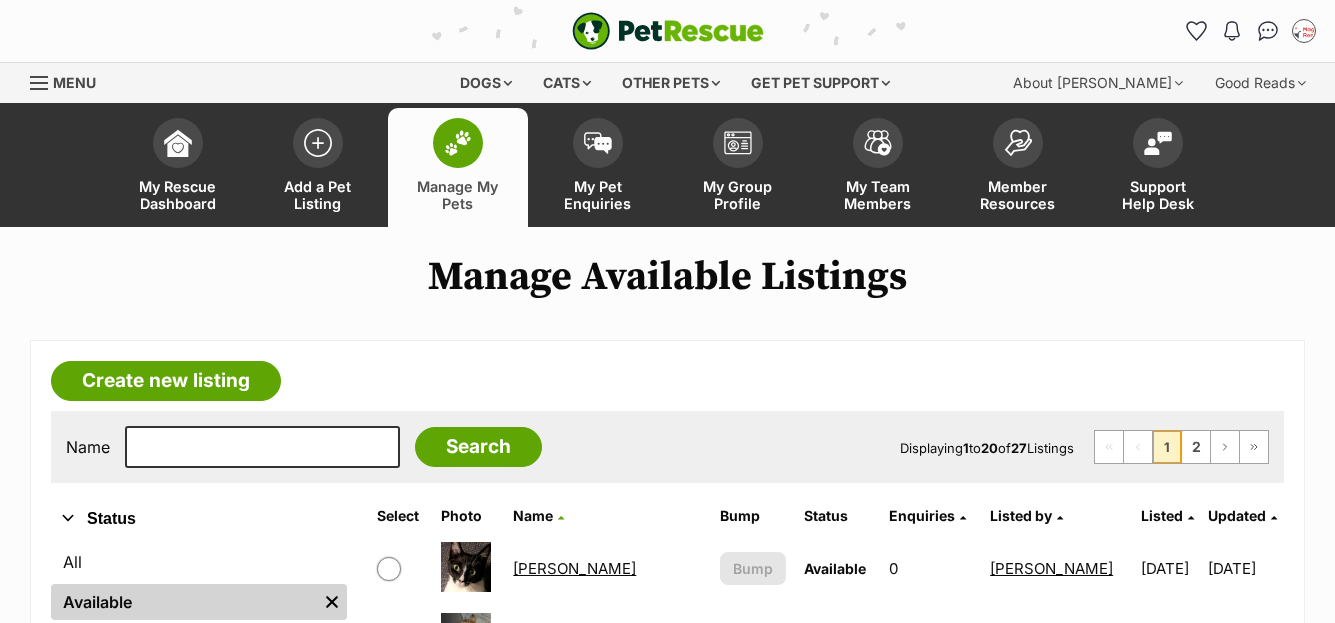 scroll, scrollTop: 0, scrollLeft: 0, axis: both 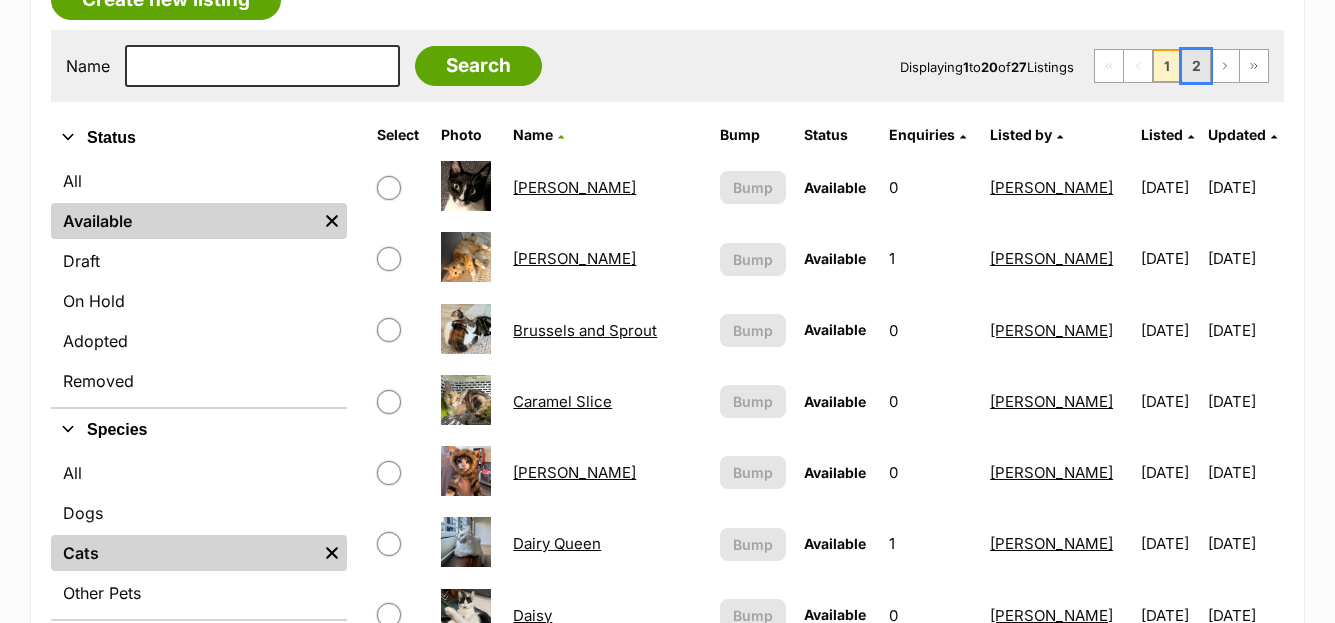 click on "2" at bounding box center (1196, 66) 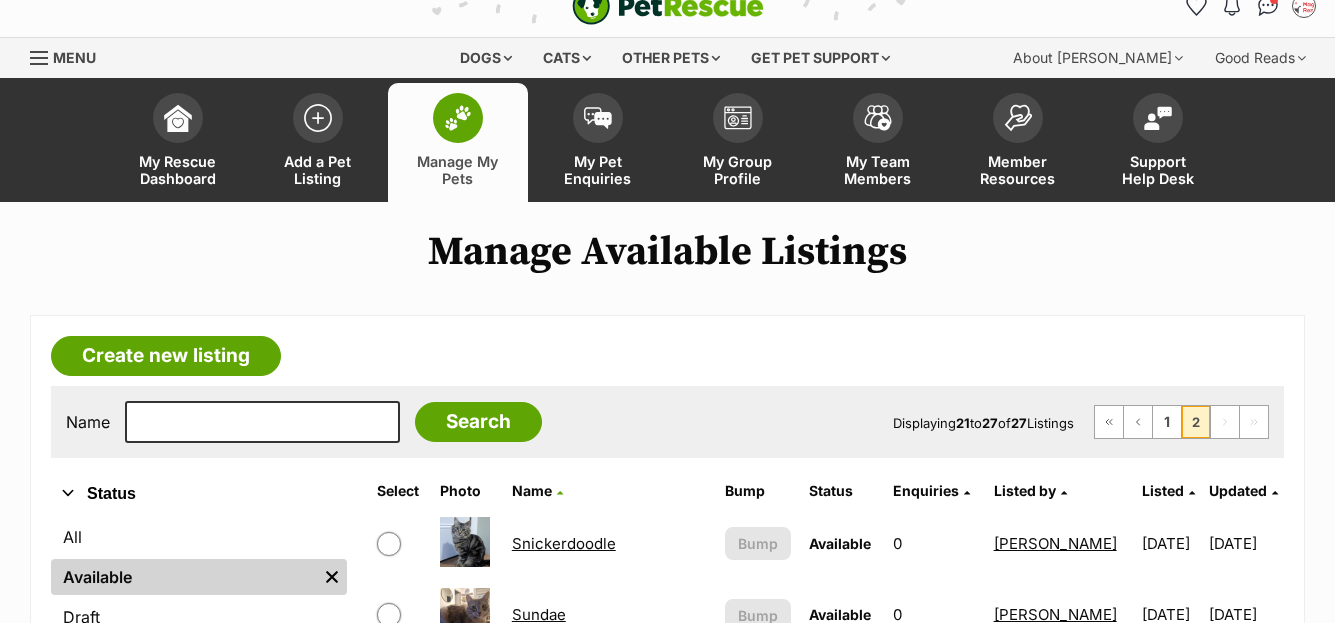 scroll, scrollTop: 323, scrollLeft: 0, axis: vertical 